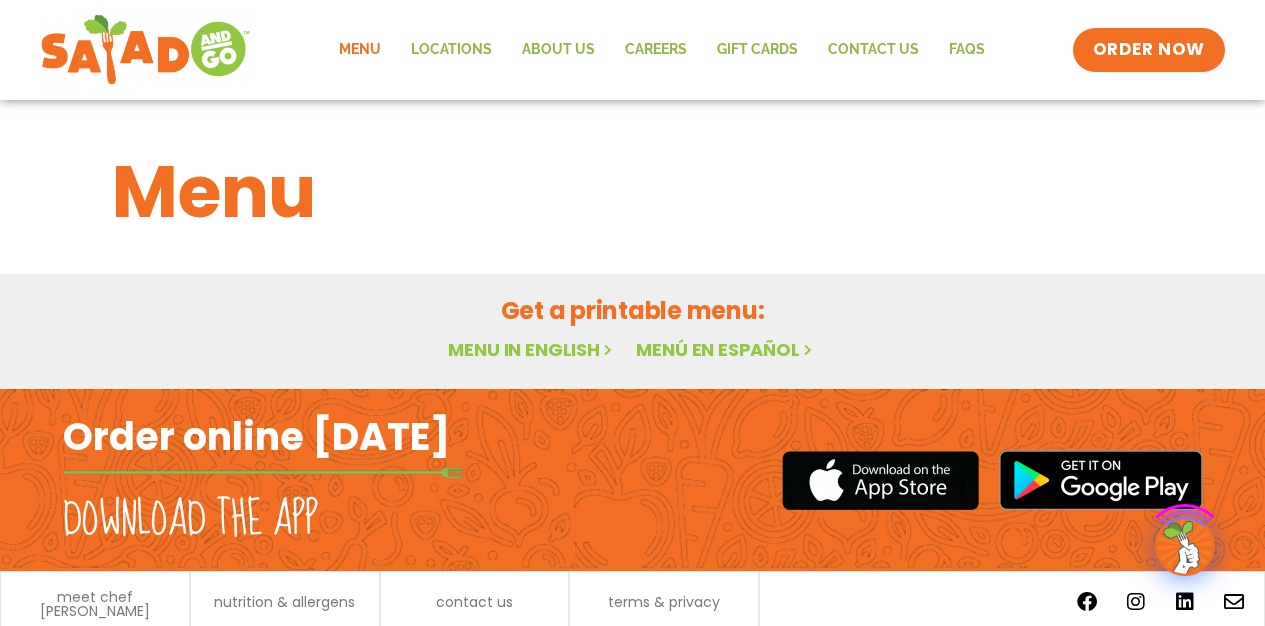 scroll, scrollTop: 0, scrollLeft: 0, axis: both 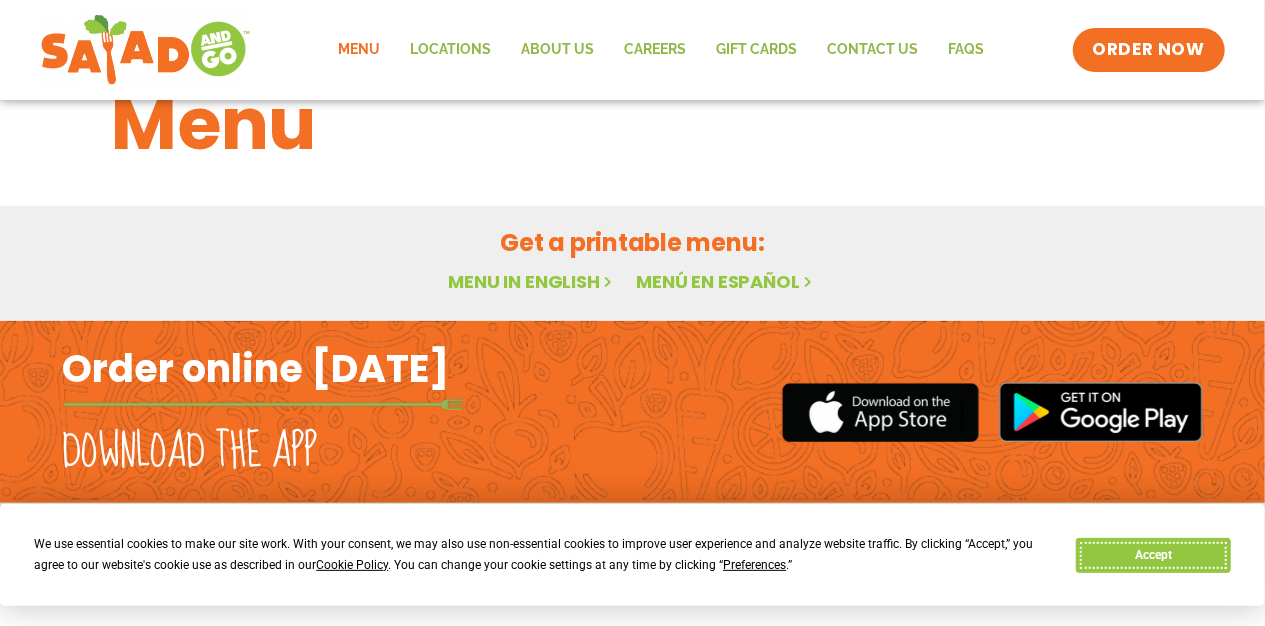 drag, startPoint x: 1194, startPoint y: 558, endPoint x: 896, endPoint y: 439, distance: 320.8816 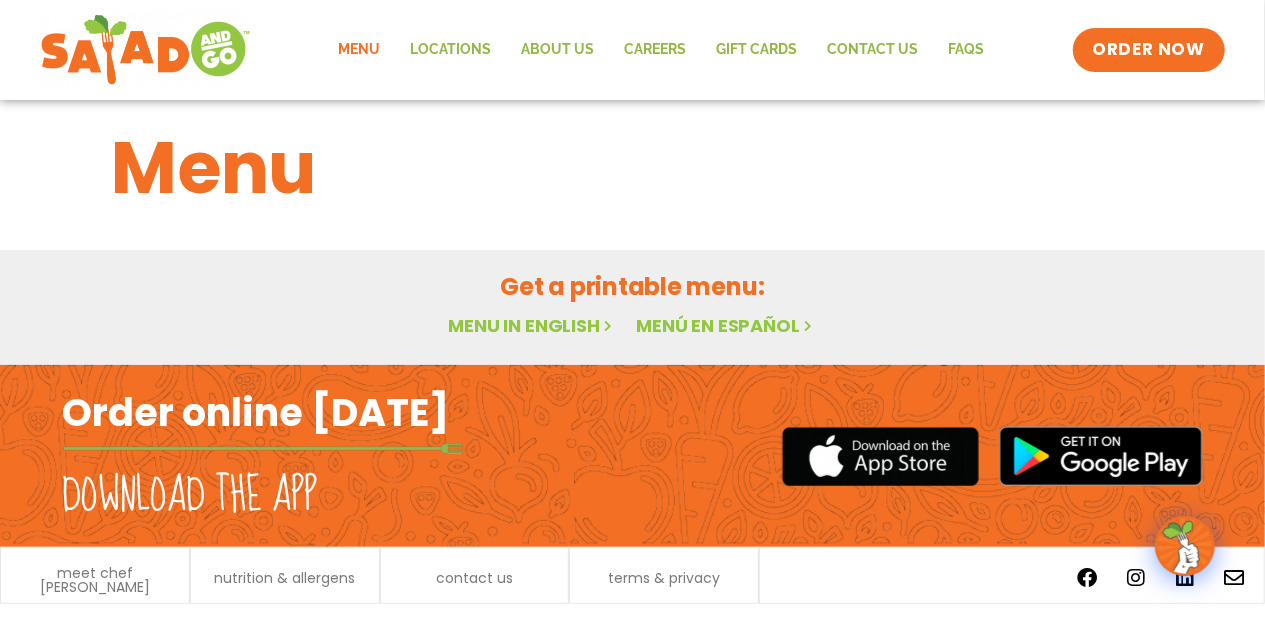 scroll, scrollTop: 0, scrollLeft: 0, axis: both 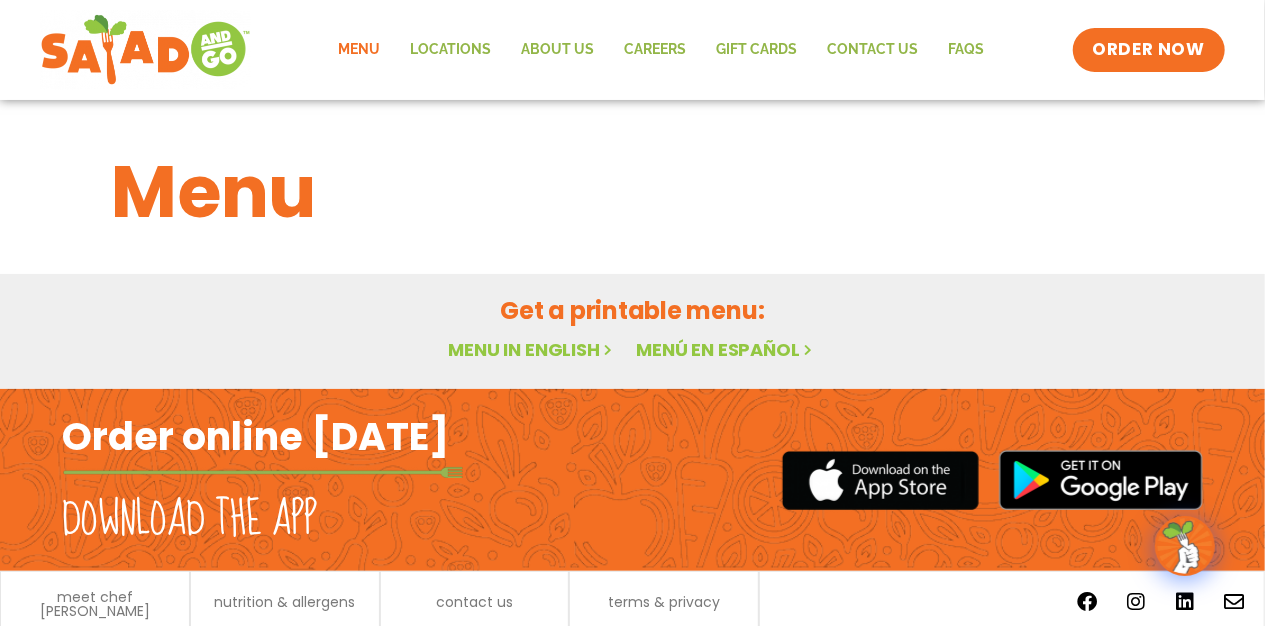 click on "Menu in English" at bounding box center [532, 349] 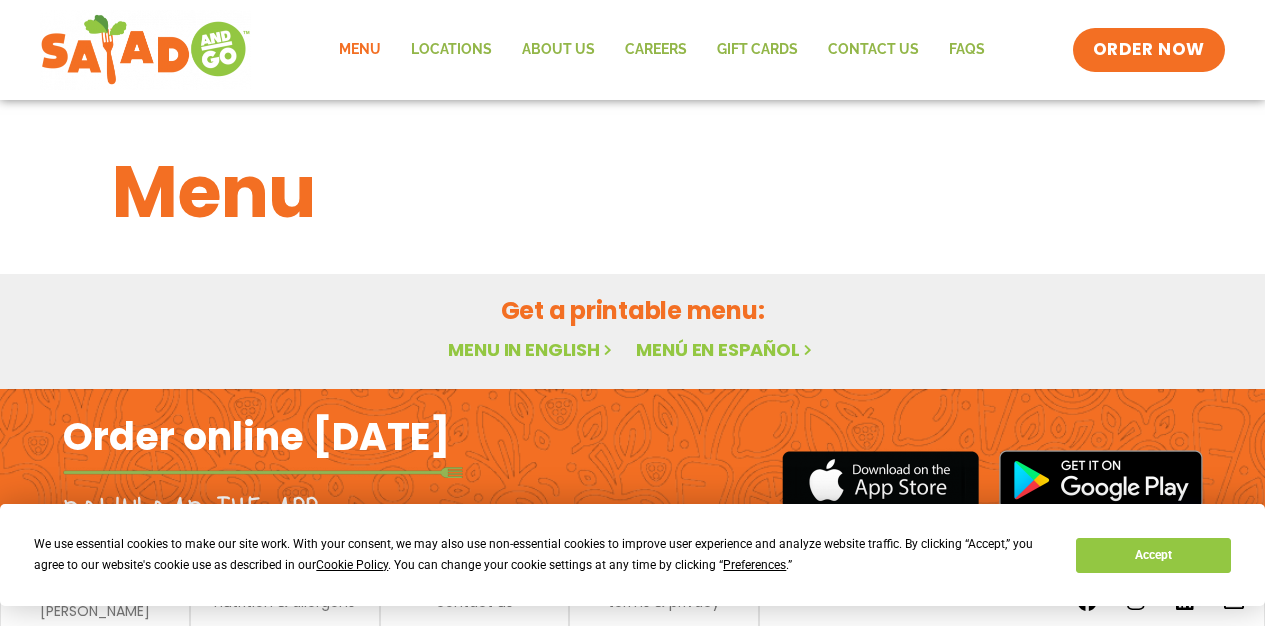 scroll, scrollTop: 0, scrollLeft: 0, axis: both 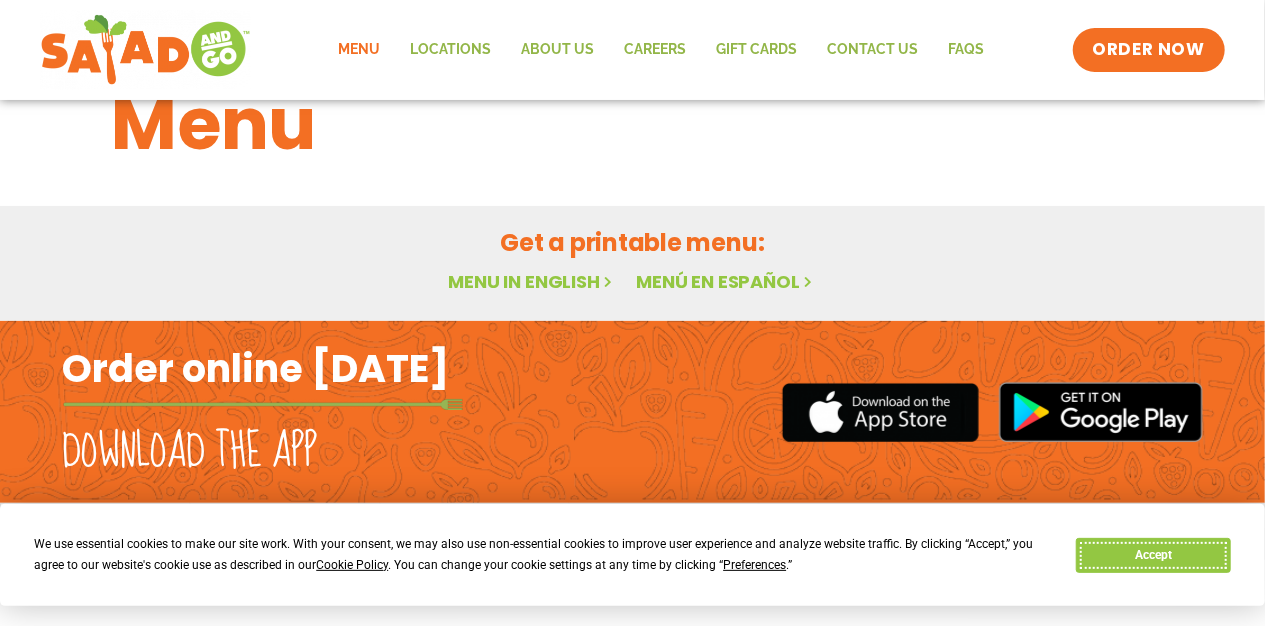 click on "Accept" at bounding box center (1153, 555) 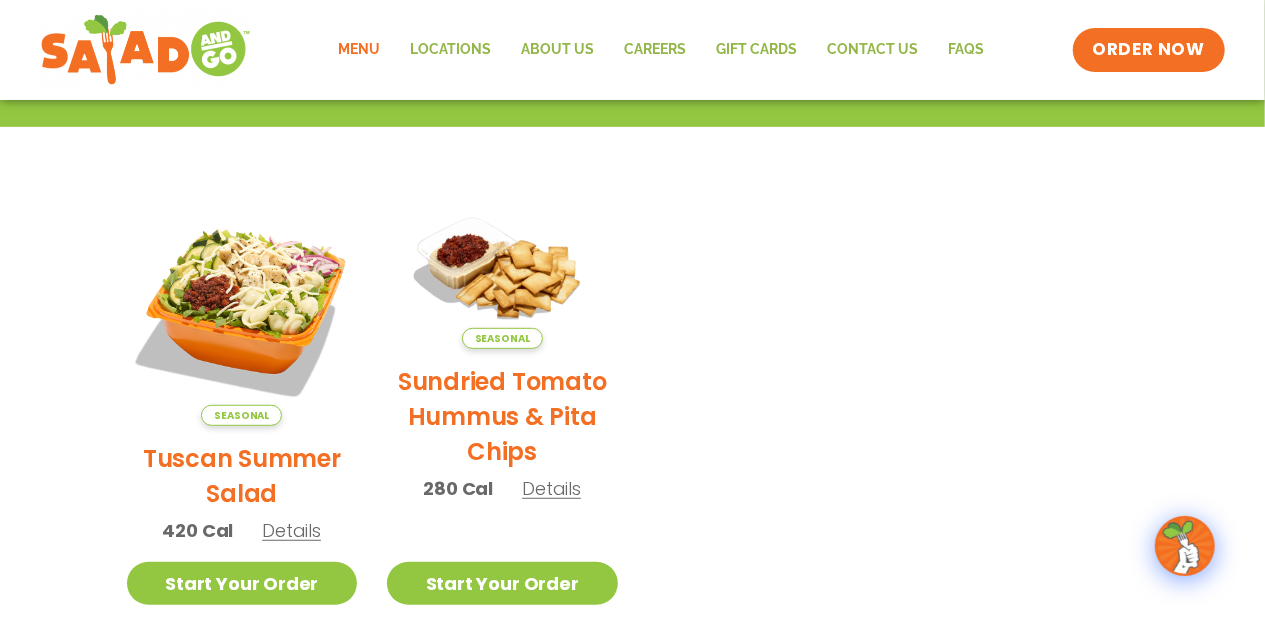 scroll, scrollTop: 368, scrollLeft: 0, axis: vertical 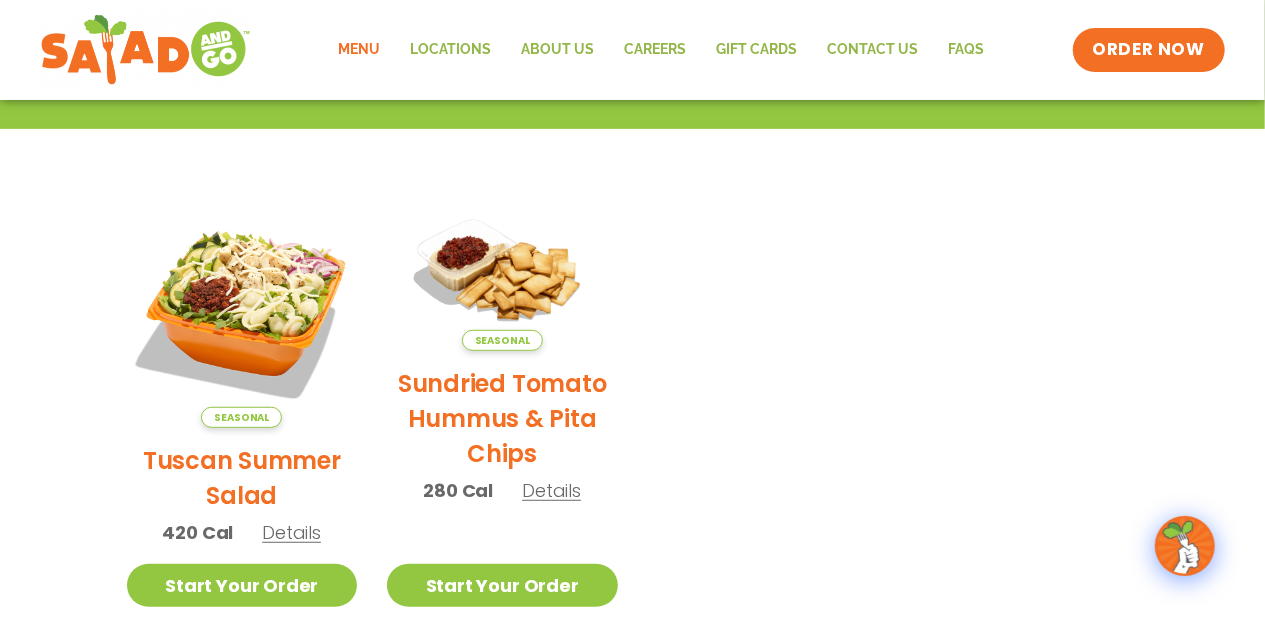 click on "Menu" 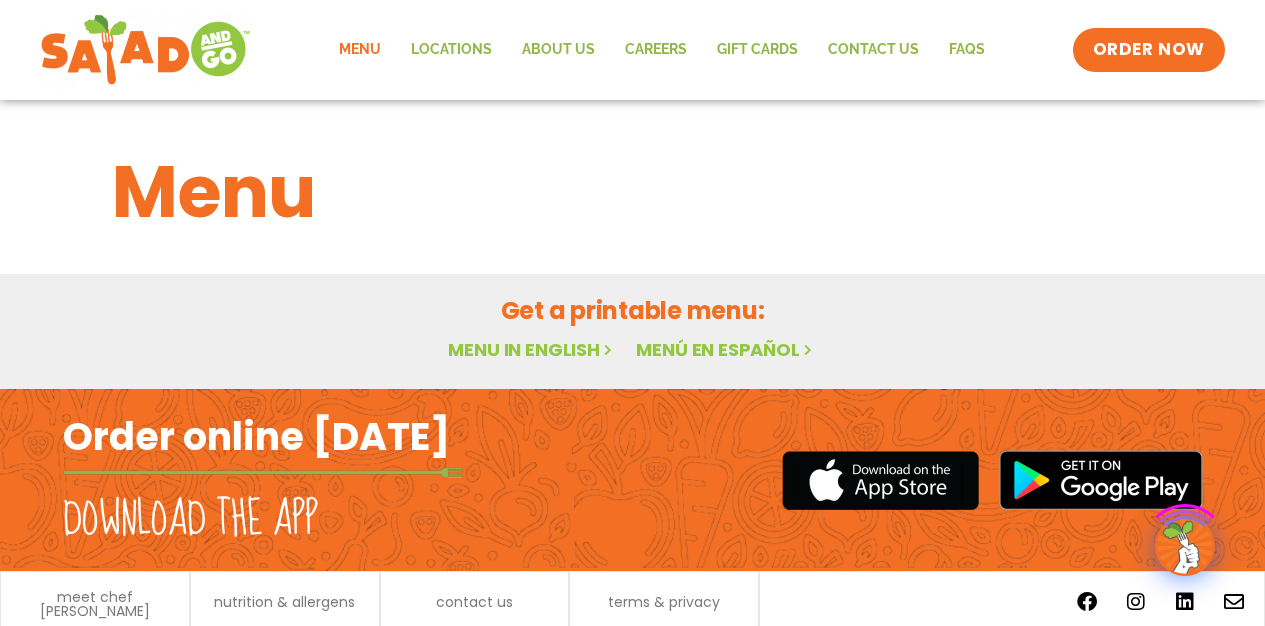 scroll, scrollTop: 0, scrollLeft: 0, axis: both 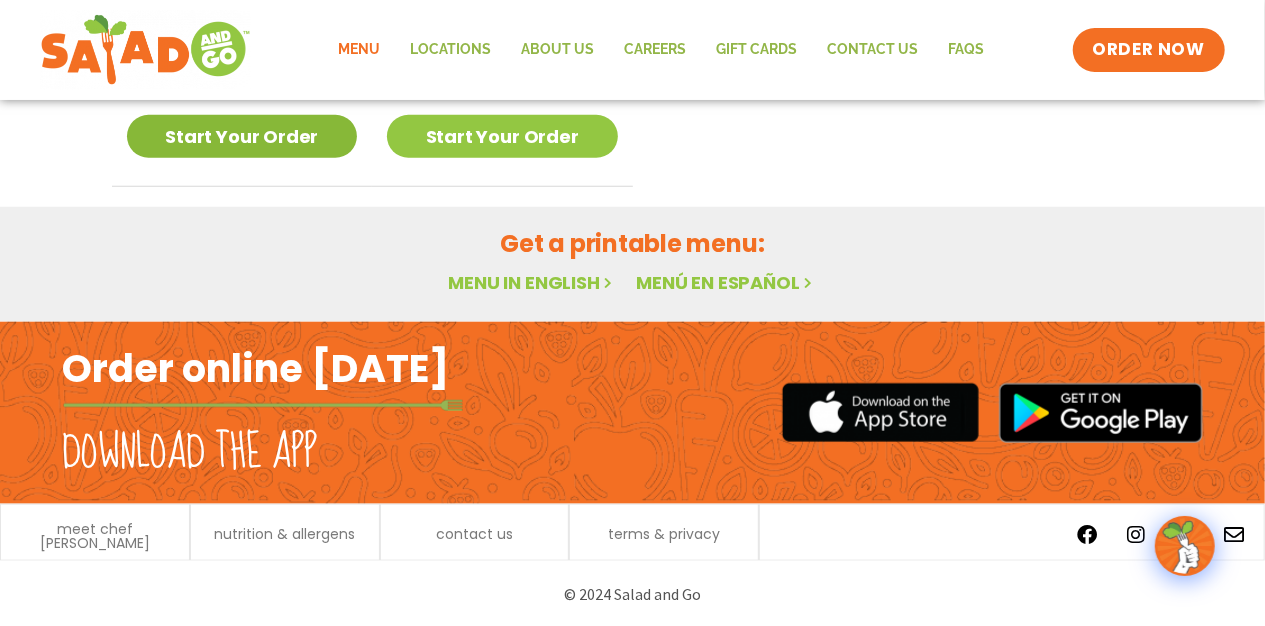 click on "Start Your Order" at bounding box center (242, 136) 